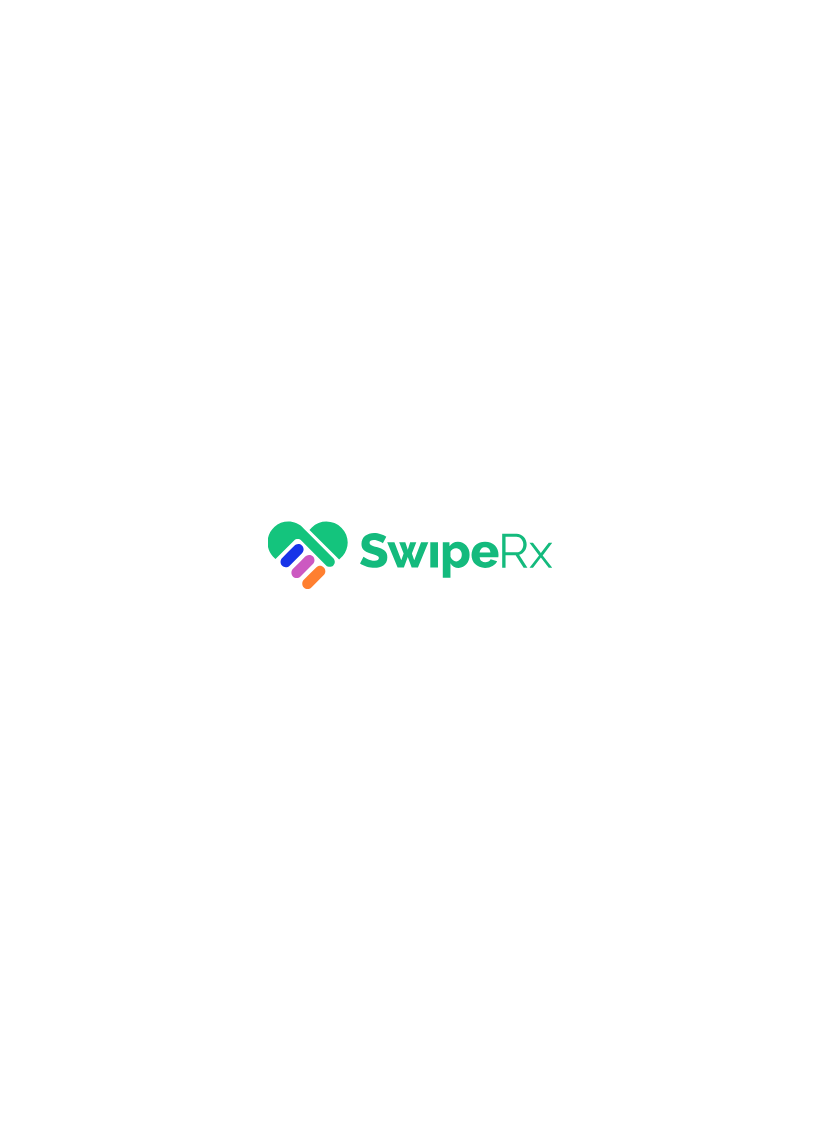 scroll, scrollTop: 0, scrollLeft: 0, axis: both 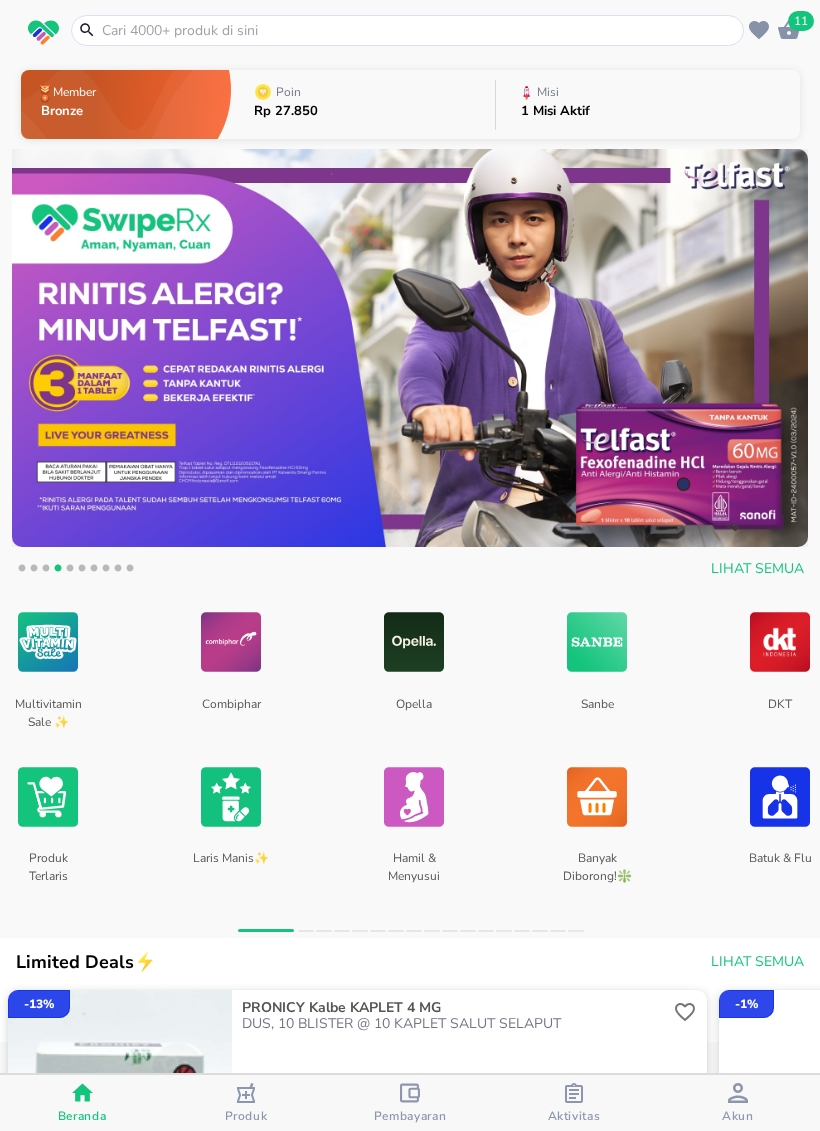 click 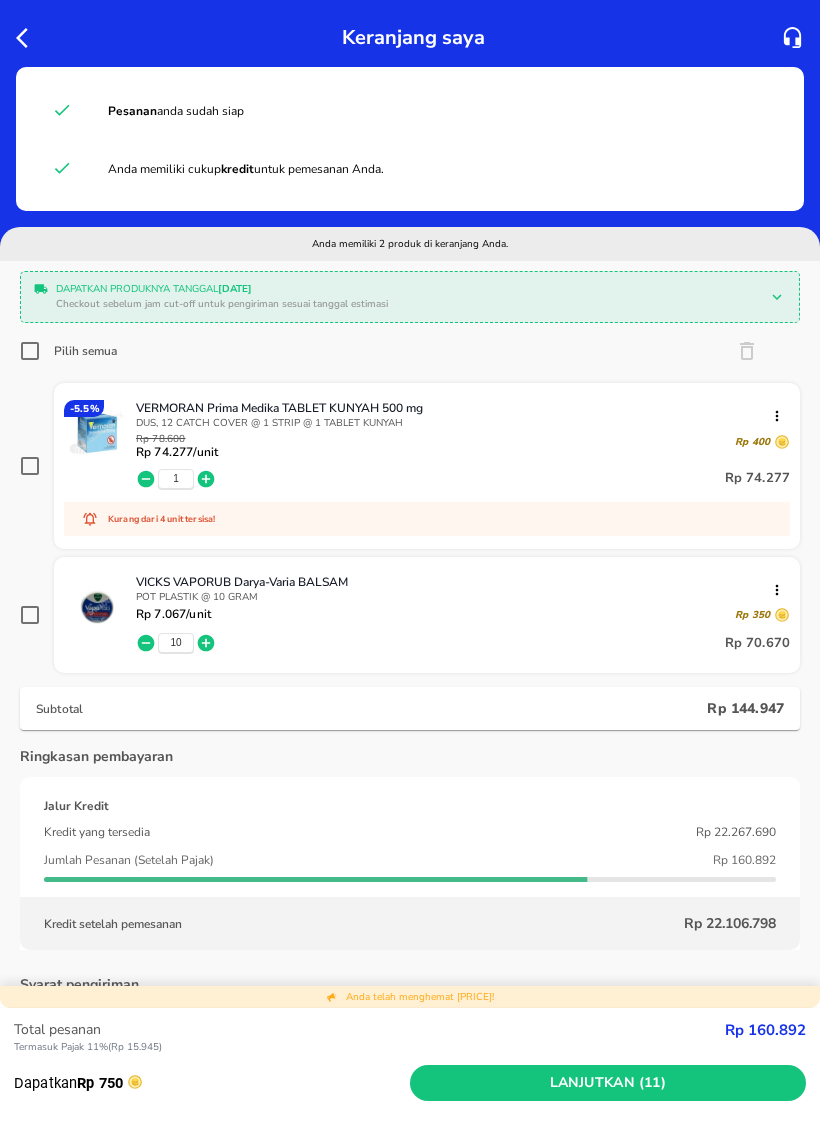 click 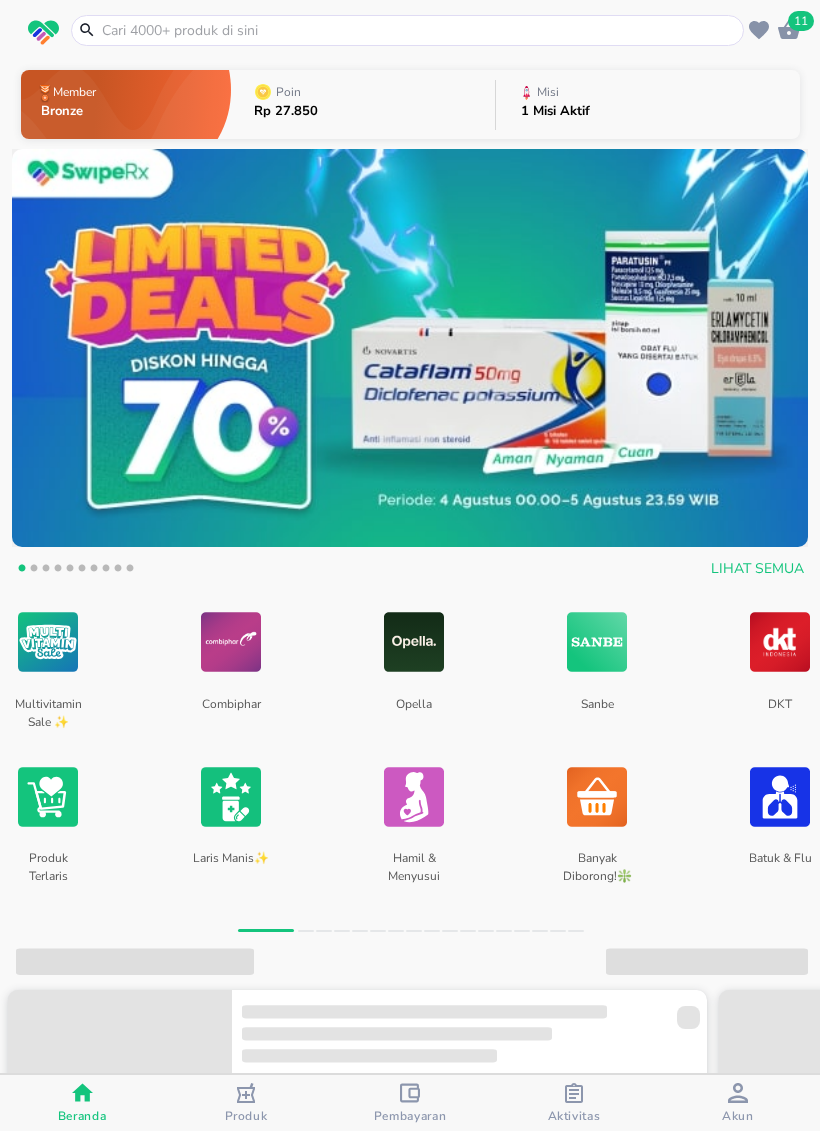 click at bounding box center [419, 30] 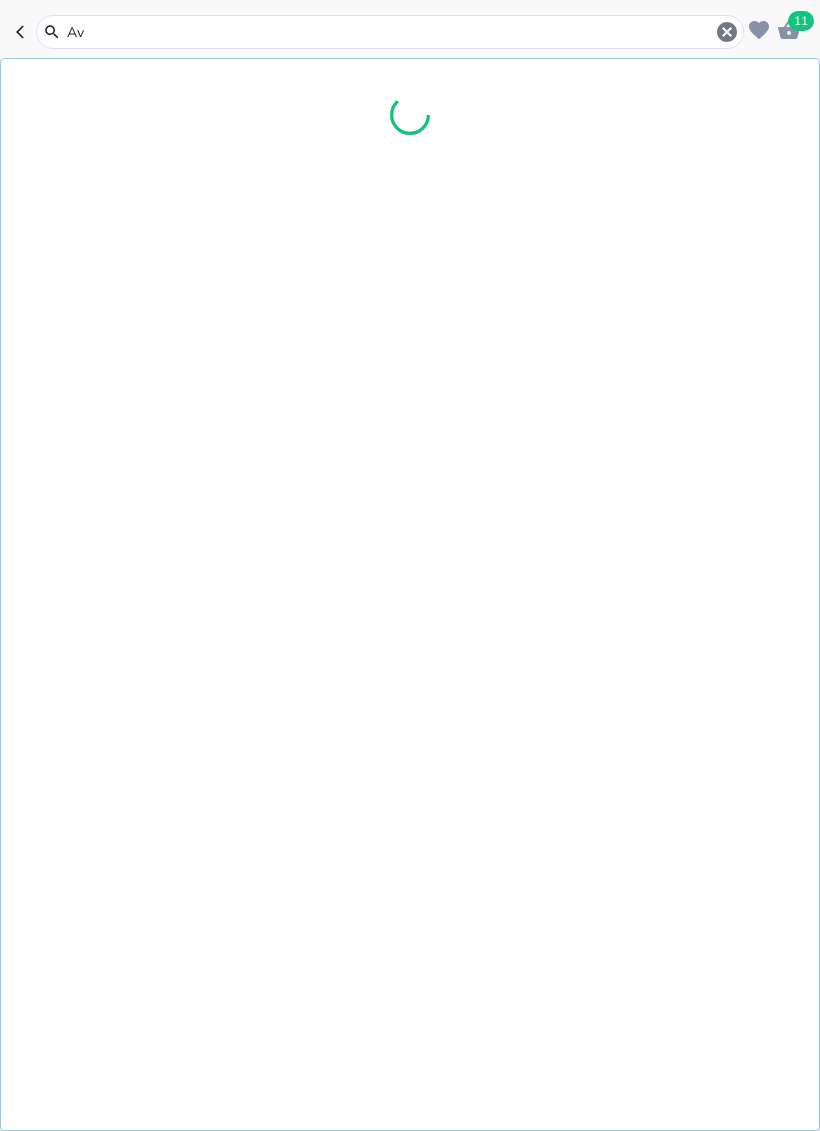 type on "A" 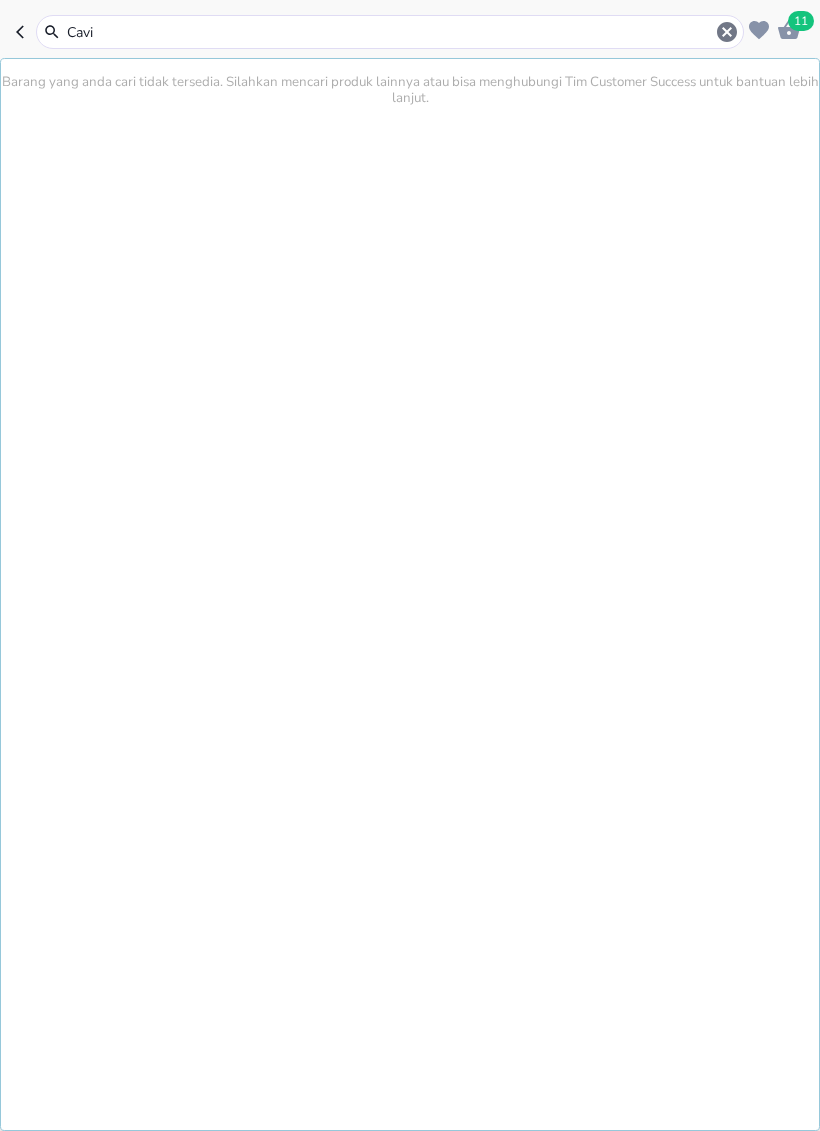 type on "Cavic" 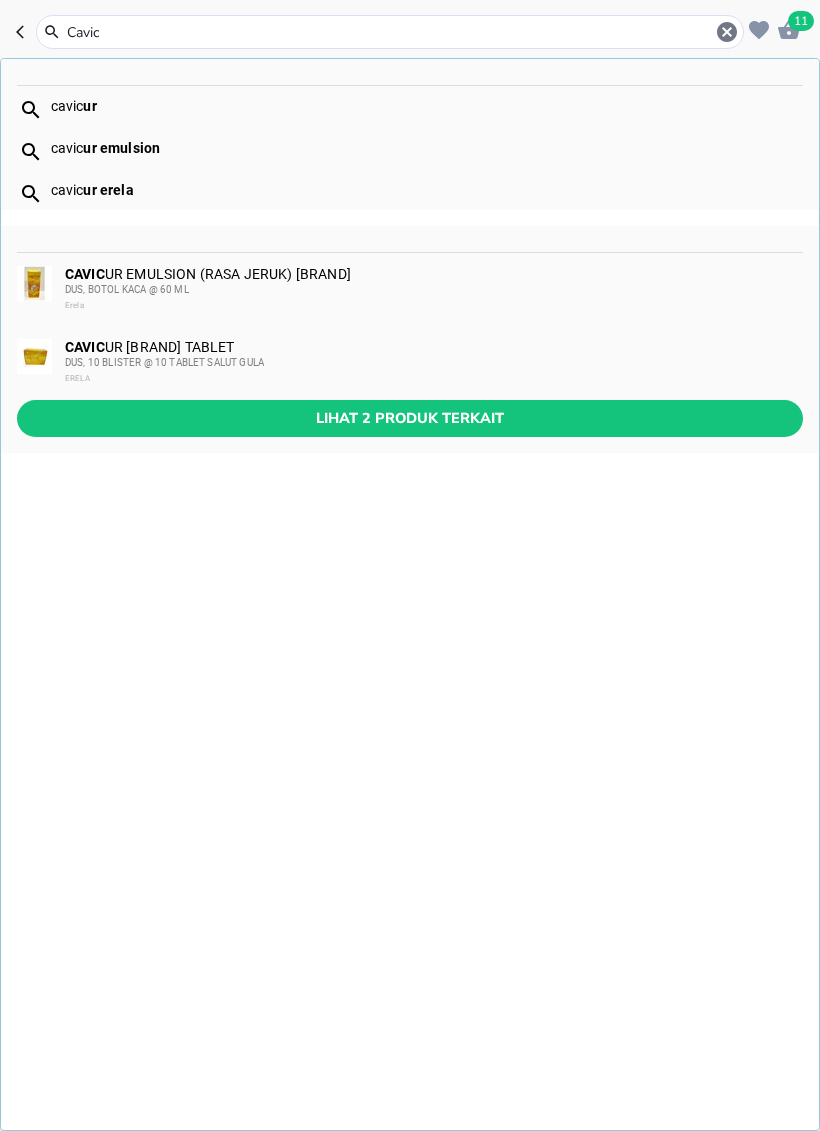 click on "CAVIC UR EMULSION (RASA JERUK) [BRAND] DUS, BOTOL KACA @ 60 ML [BRAND]" at bounding box center [433, 290] 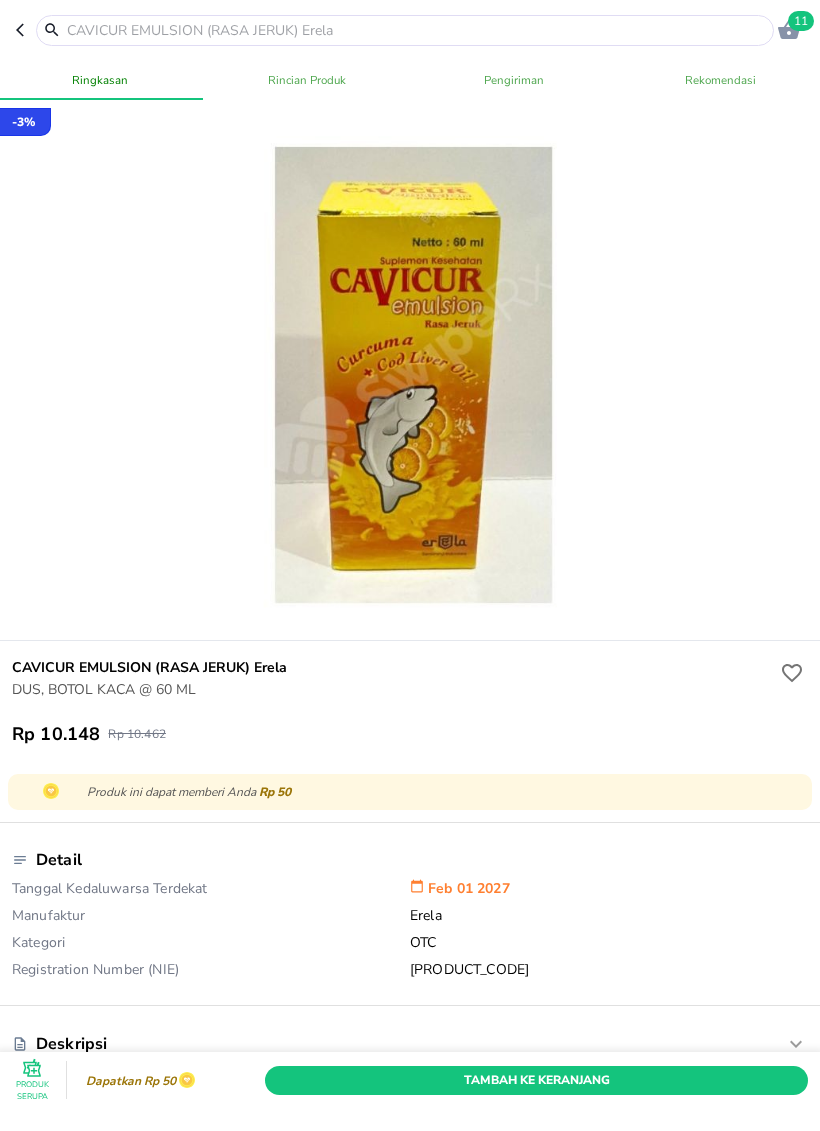 click on "Tambah Ke Keranjang" at bounding box center [536, 1080] 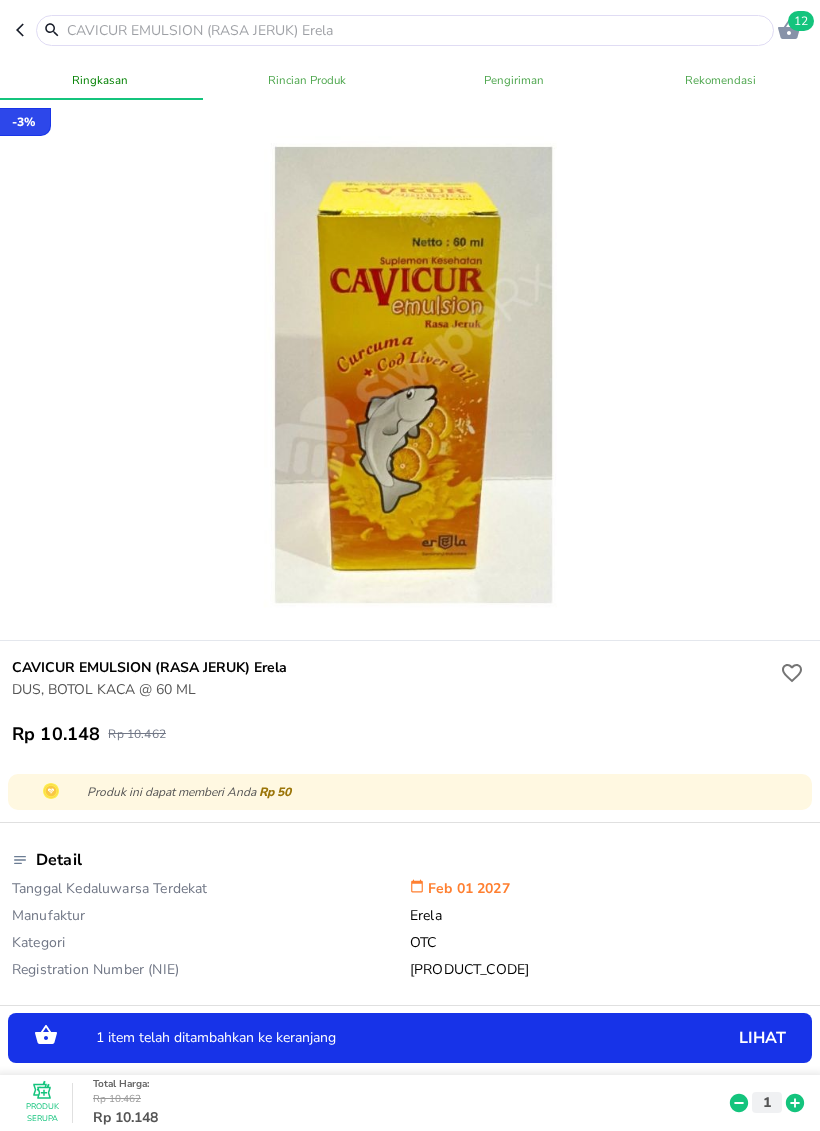 click on "12" at bounding box center [801, 21] 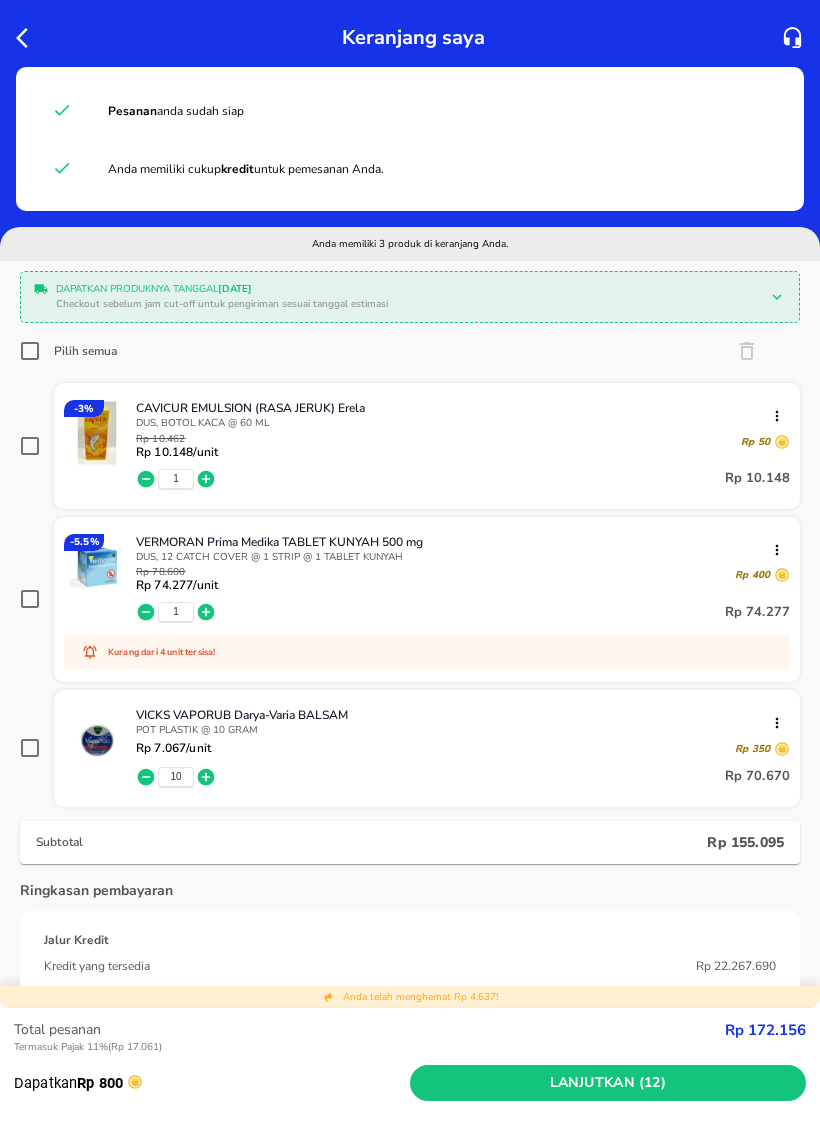 click 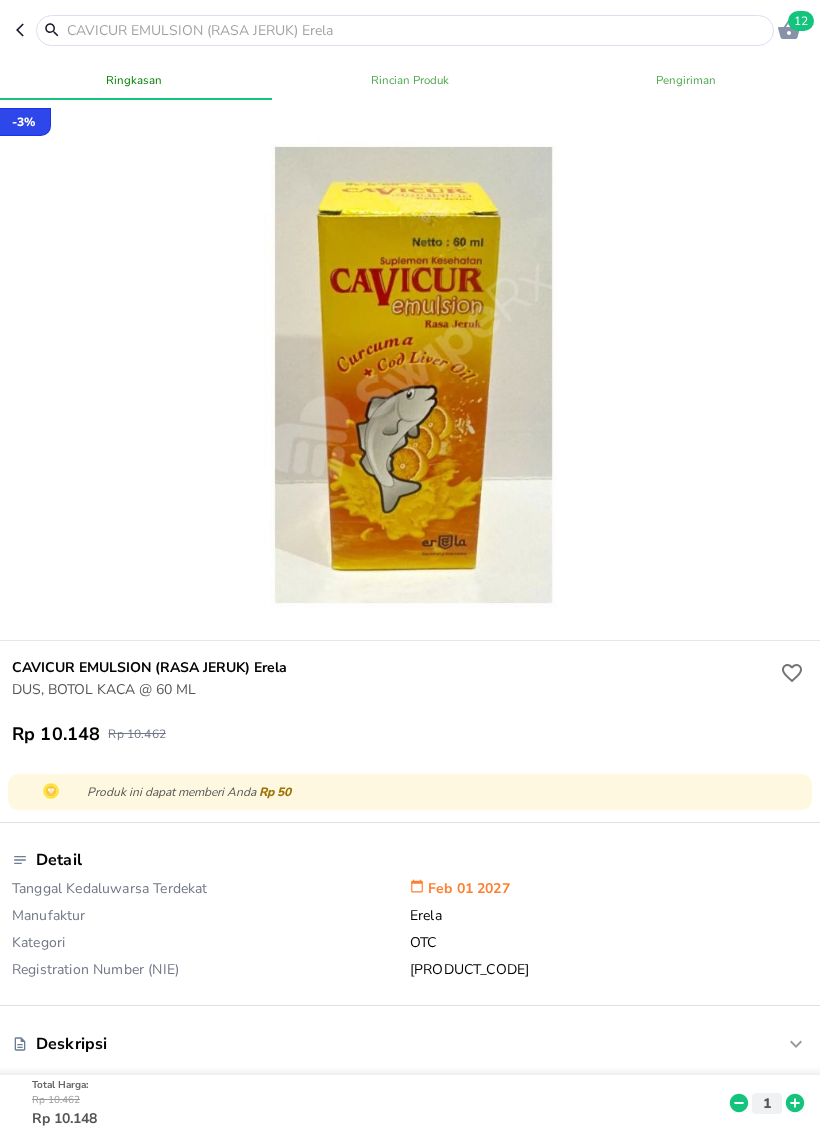 click at bounding box center [417, 30] 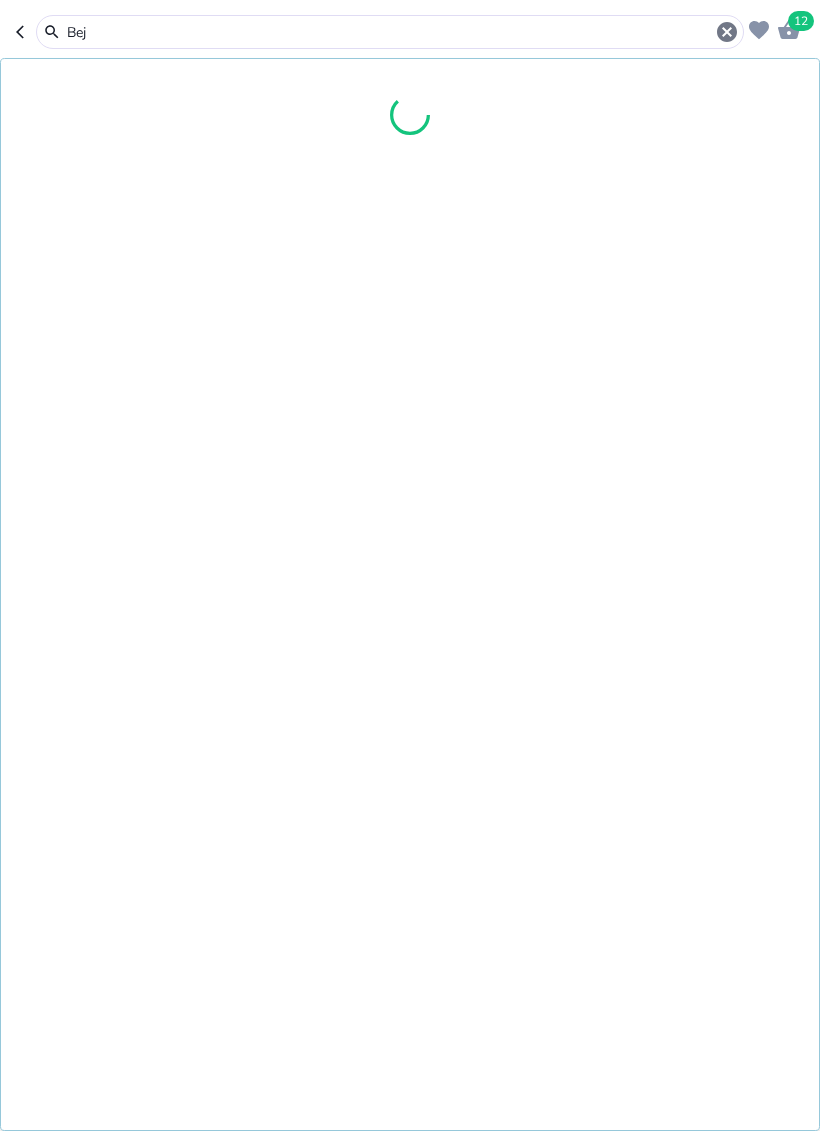 type on "Bejo" 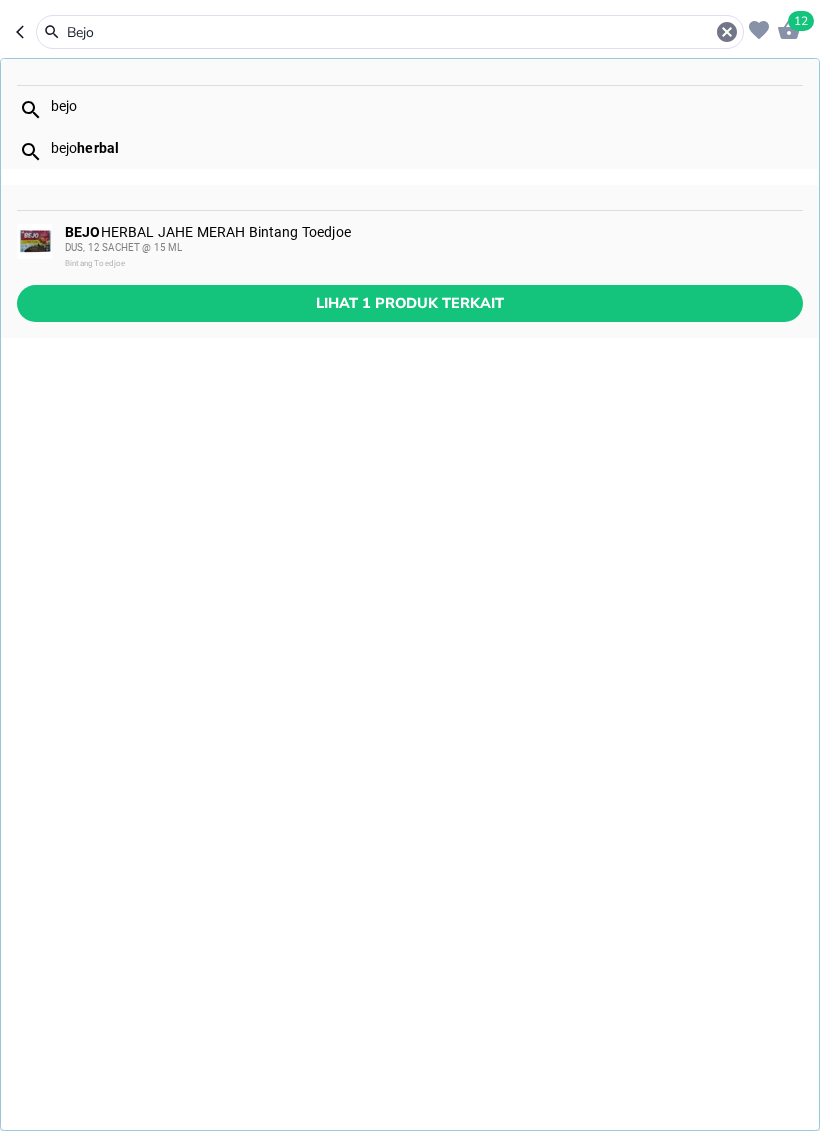 click on "DUS, 12 SACHET @ 15 ML" at bounding box center (433, 248) 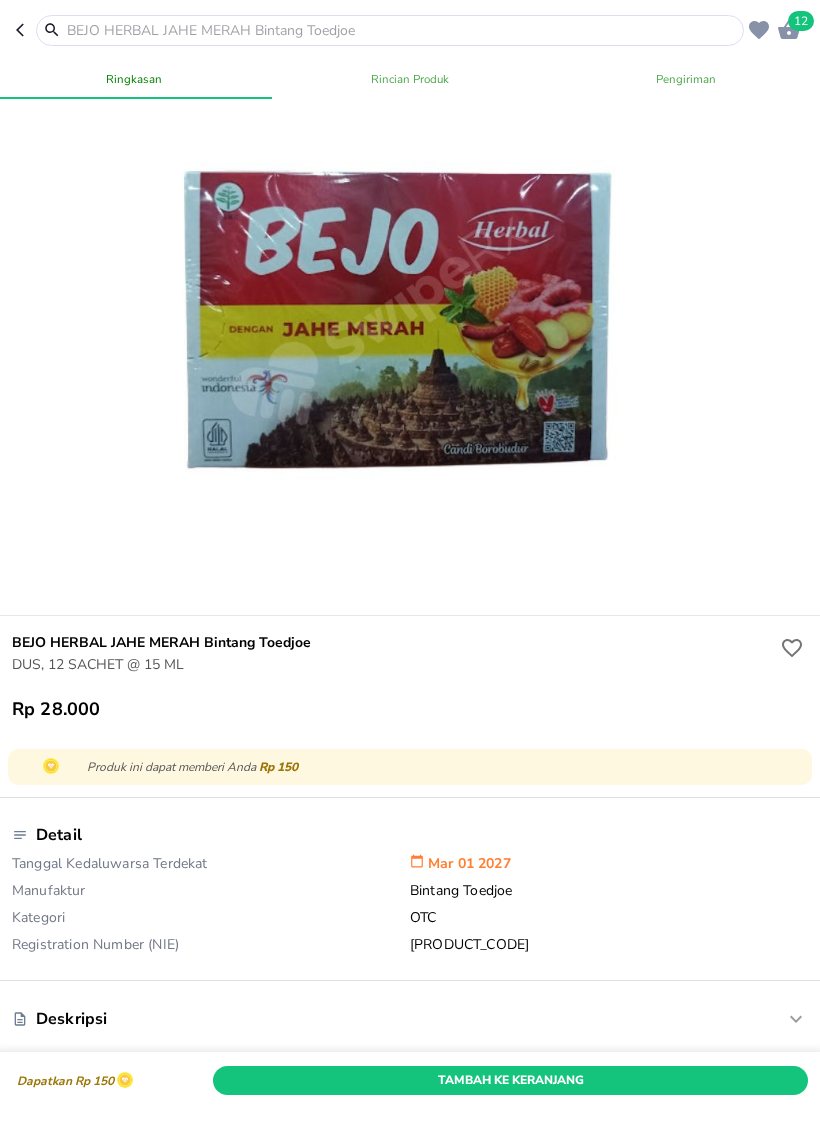 scroll, scrollTop: 30, scrollLeft: 0, axis: vertical 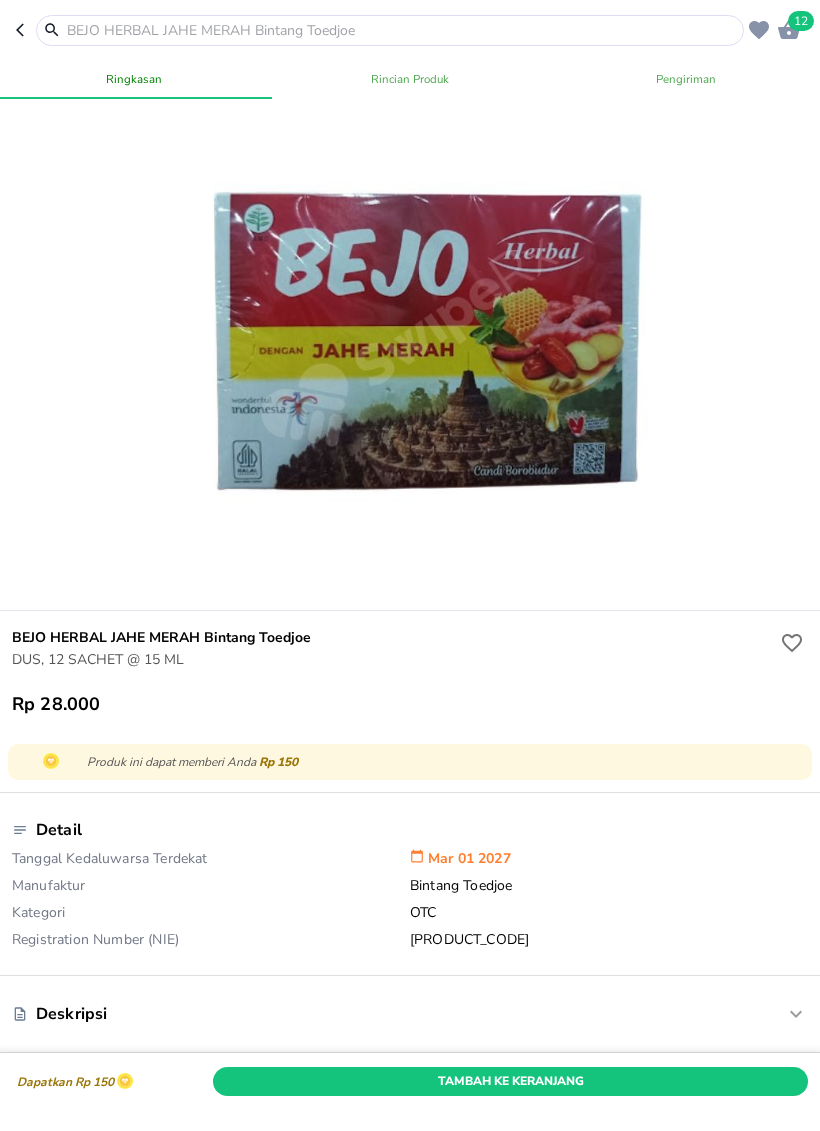 click on "Tambah Ke Keranjang" at bounding box center [510, 1080] 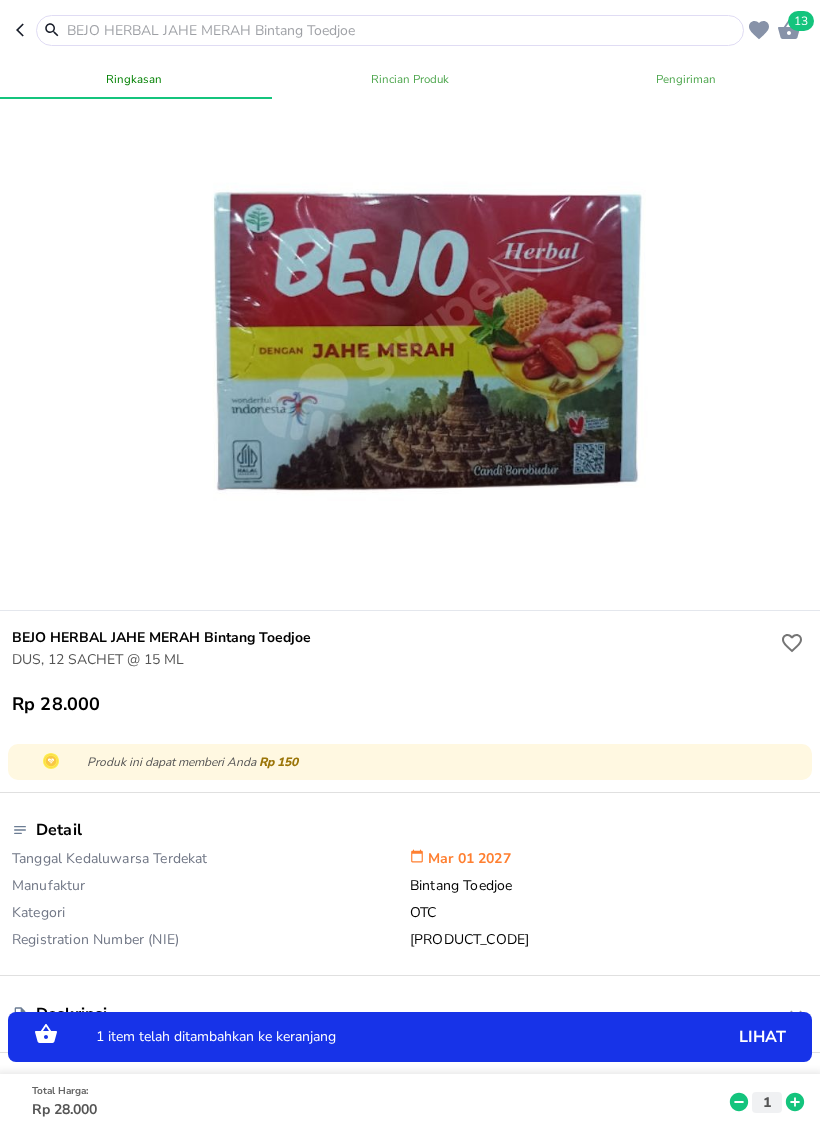 click on "1" at bounding box center (767, 1102) 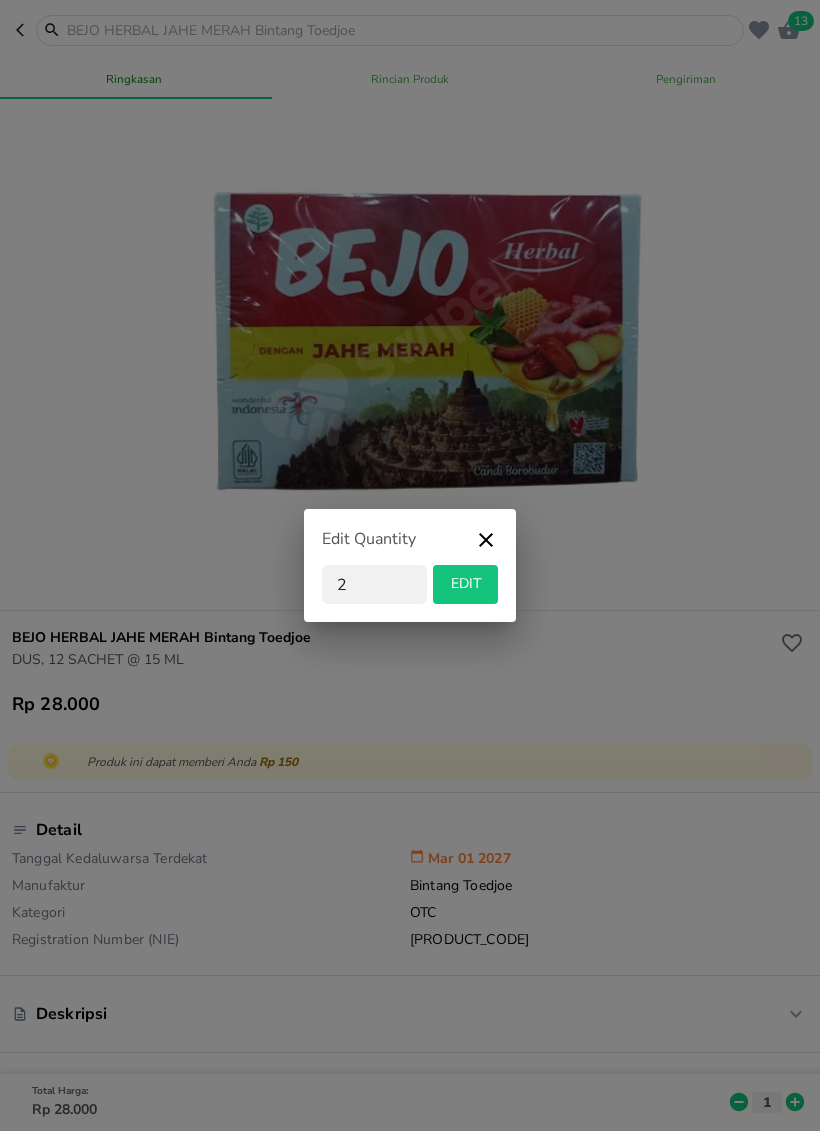 type on "2" 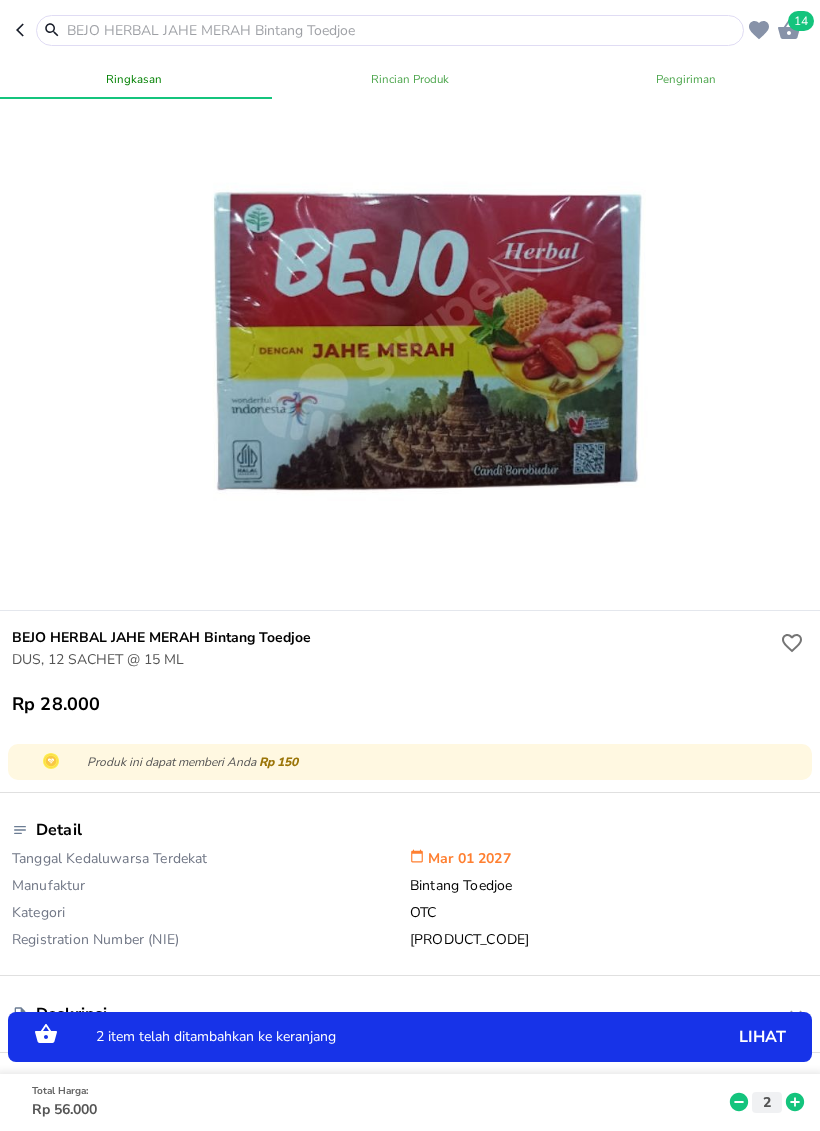click on "14" at bounding box center [801, 21] 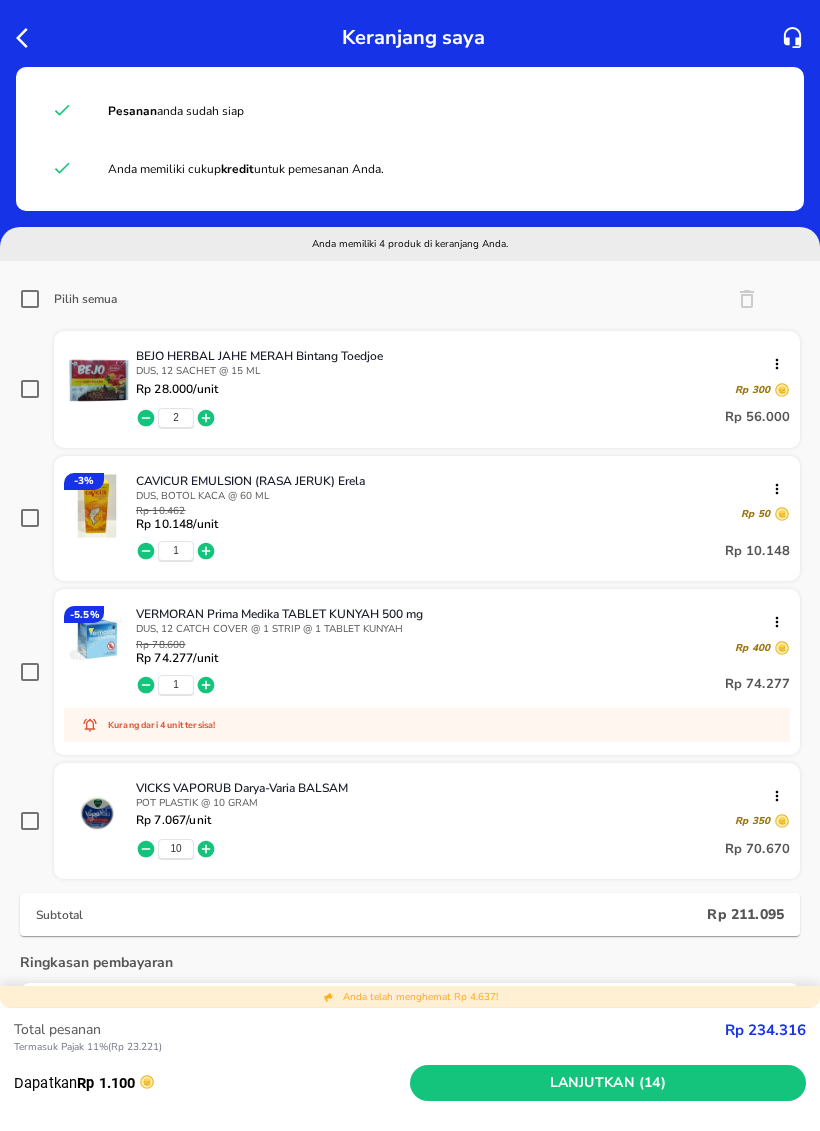 click on "Pilih semua" at bounding box center (30, 299) 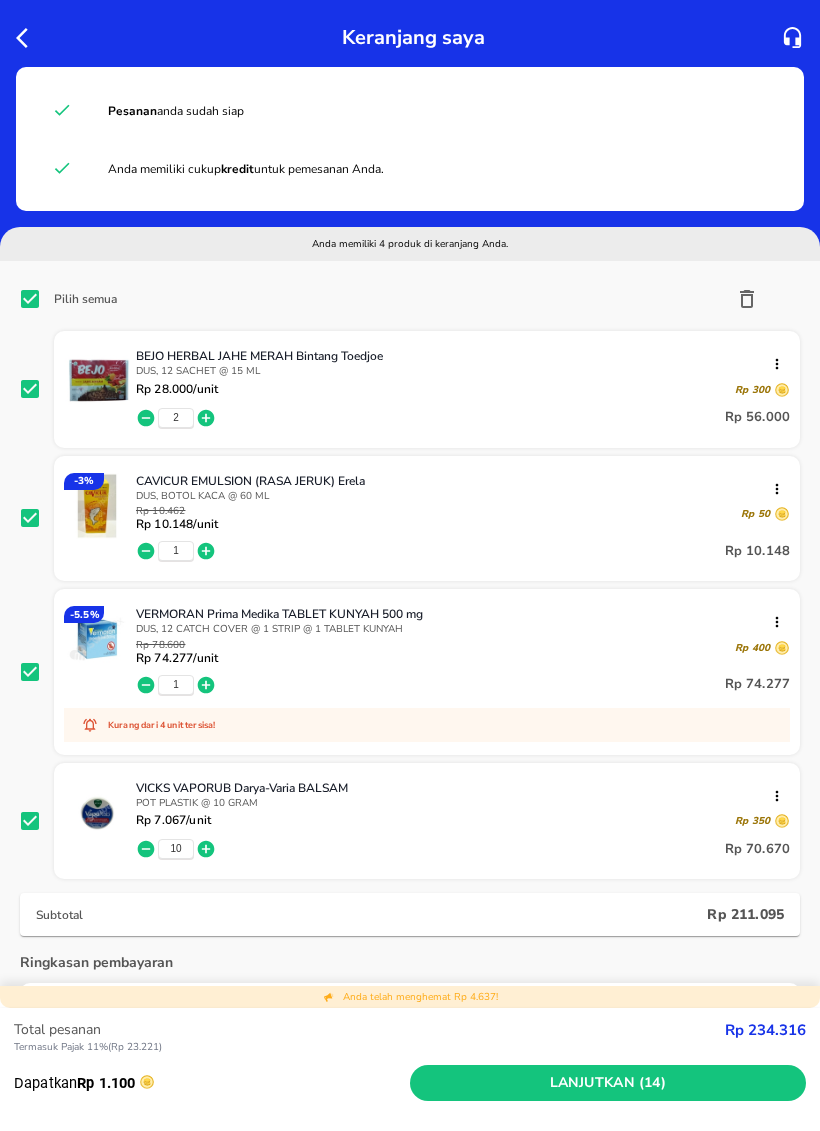 click on "Lanjutkan (14)" at bounding box center [608, 1083] 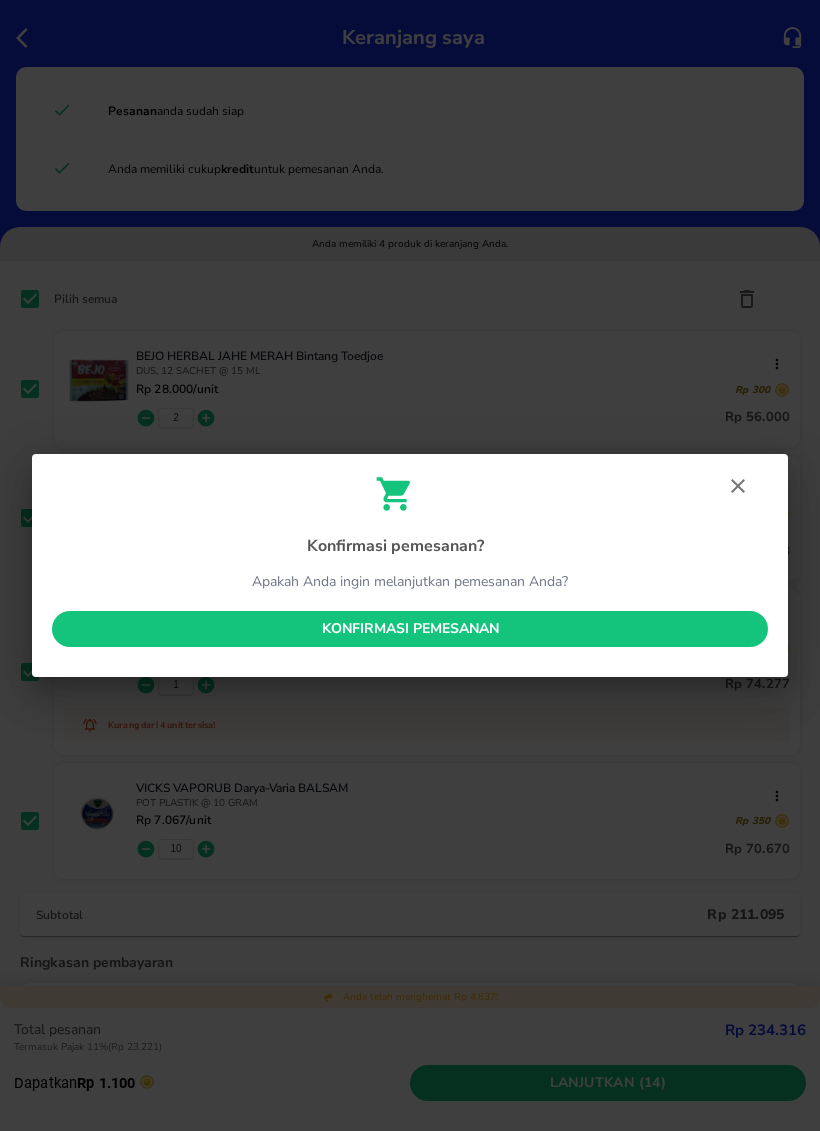 click 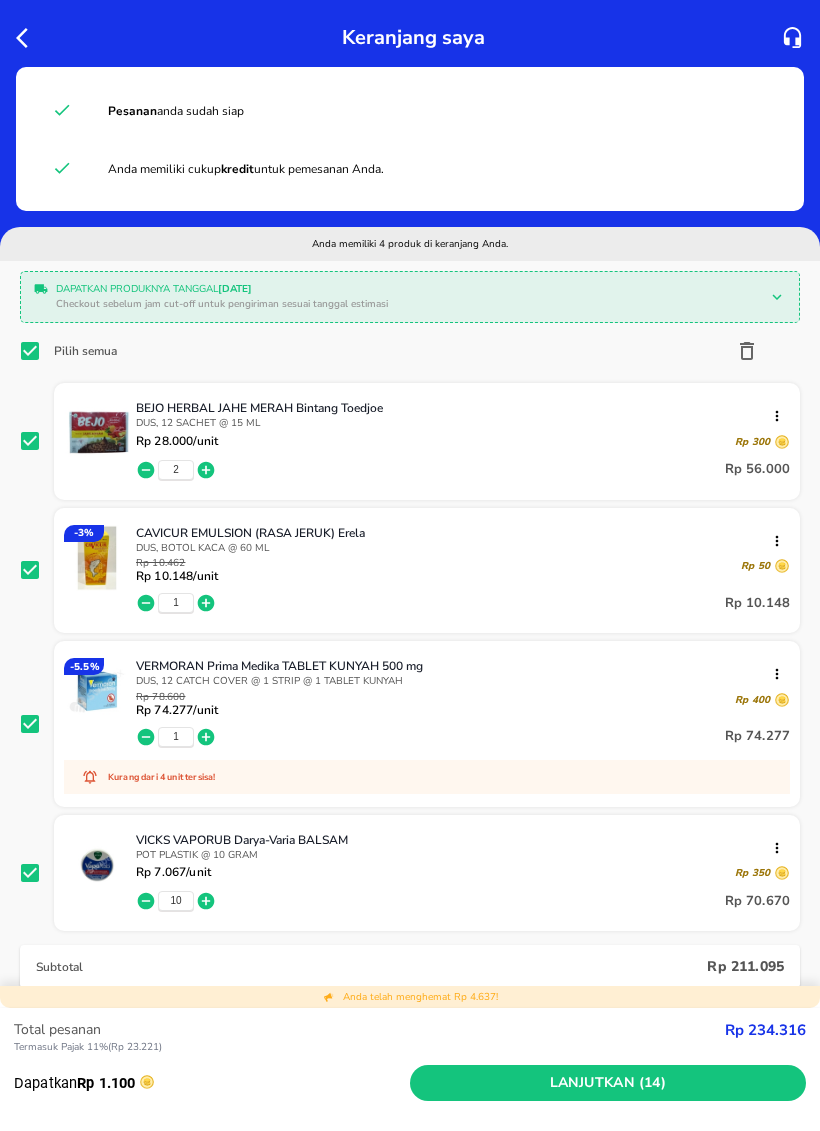 click on "10" at bounding box center (175, 901) 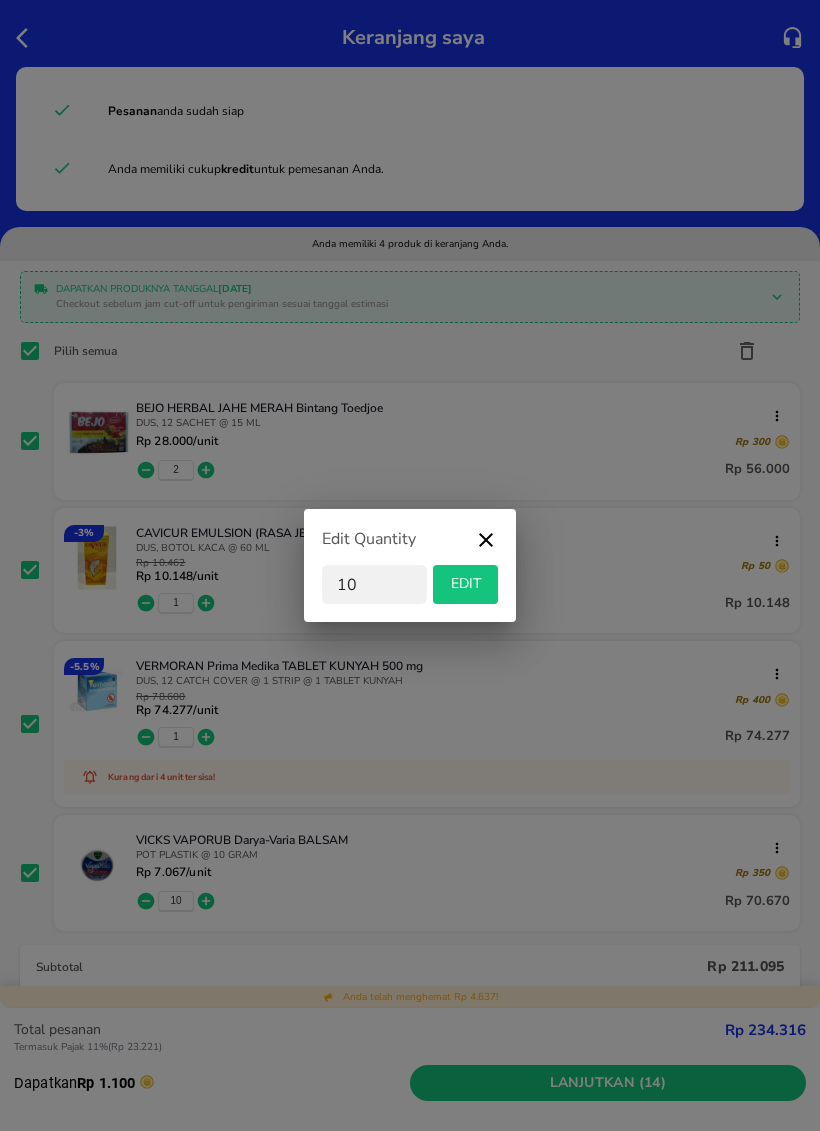 type on "1" 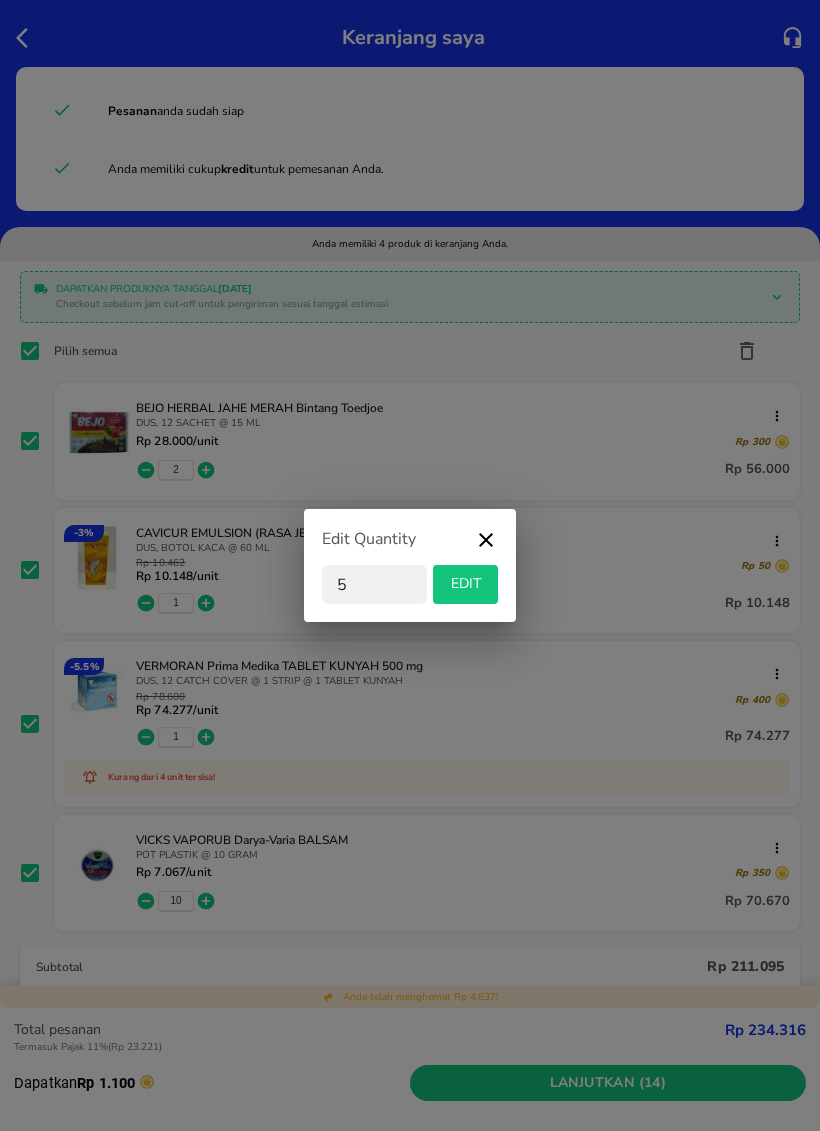 type on "5" 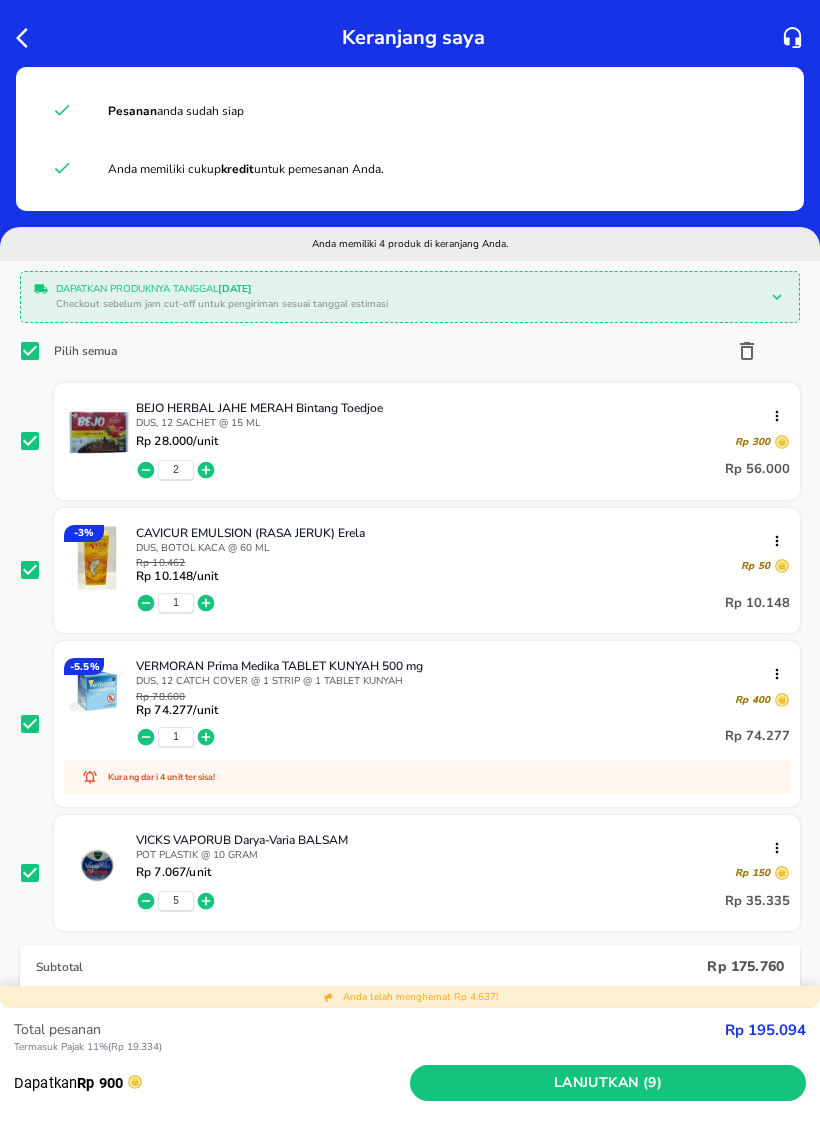 click on "Lanjutkan (9)" at bounding box center (608, 1083) 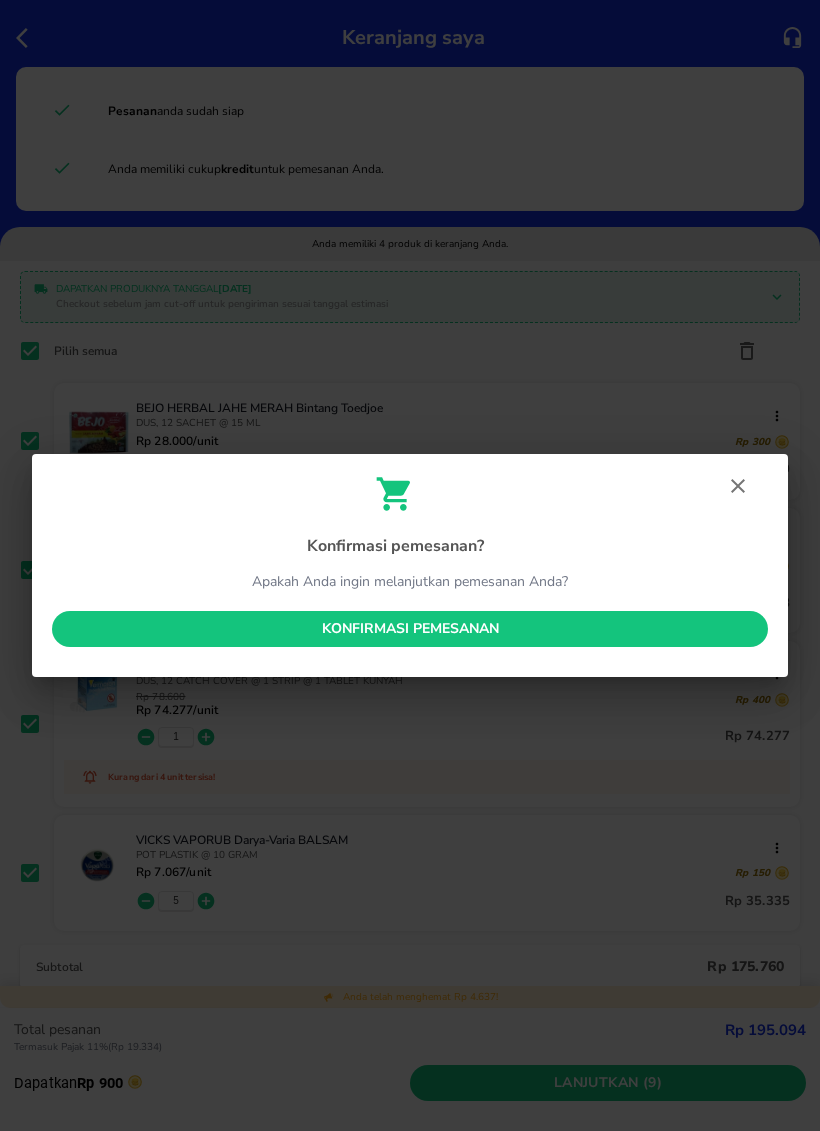 click on "Konfirmasi pemesanan" at bounding box center (410, 629) 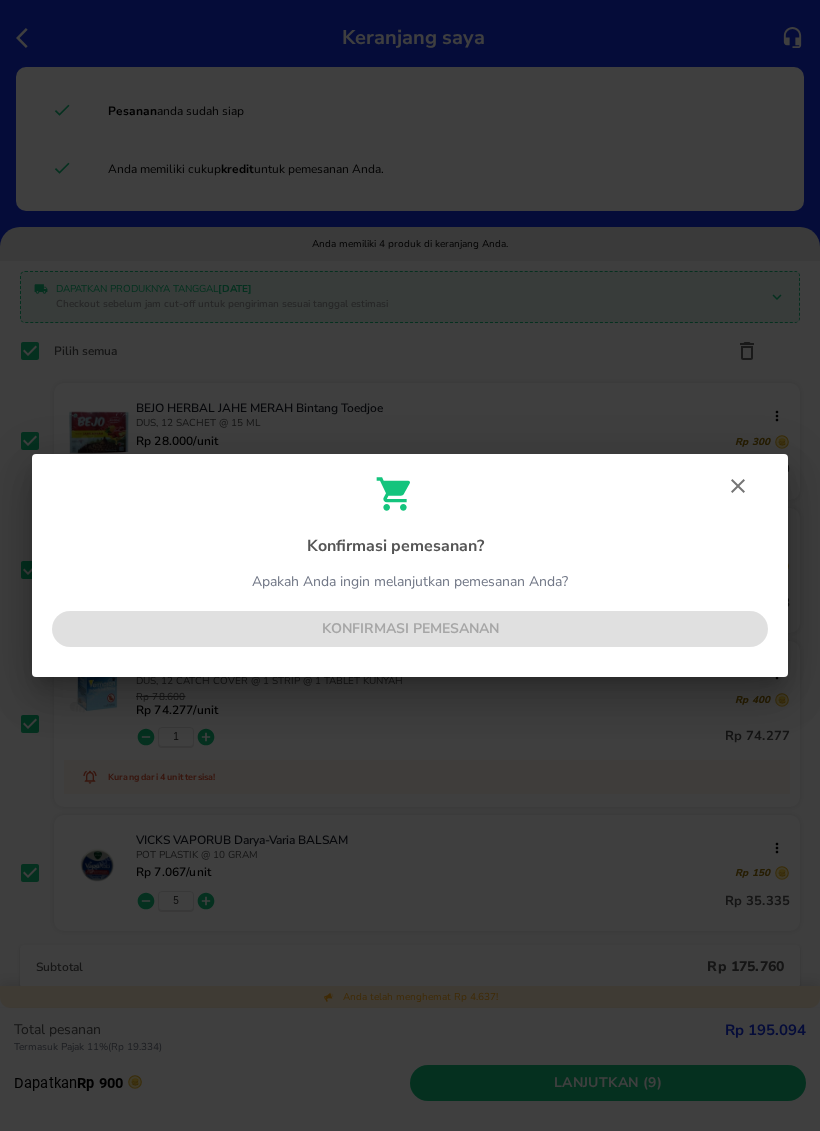 click 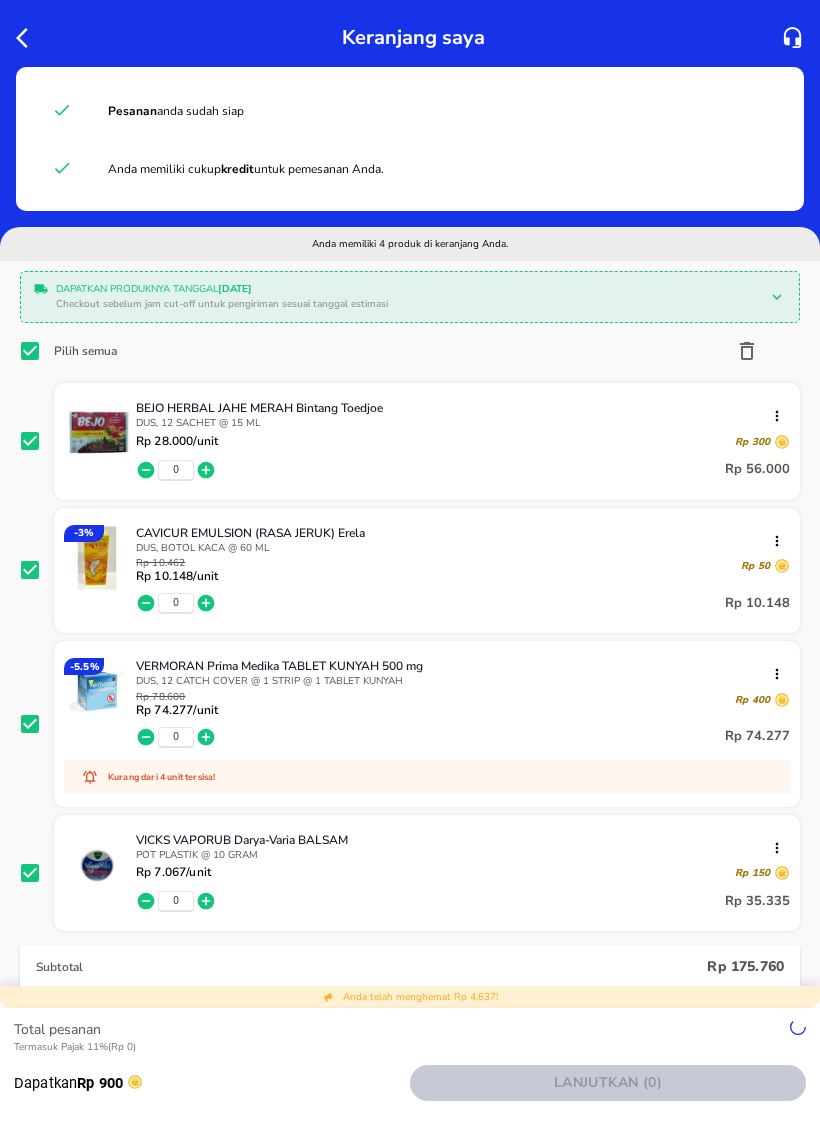 scroll, scrollTop: 0, scrollLeft: 0, axis: both 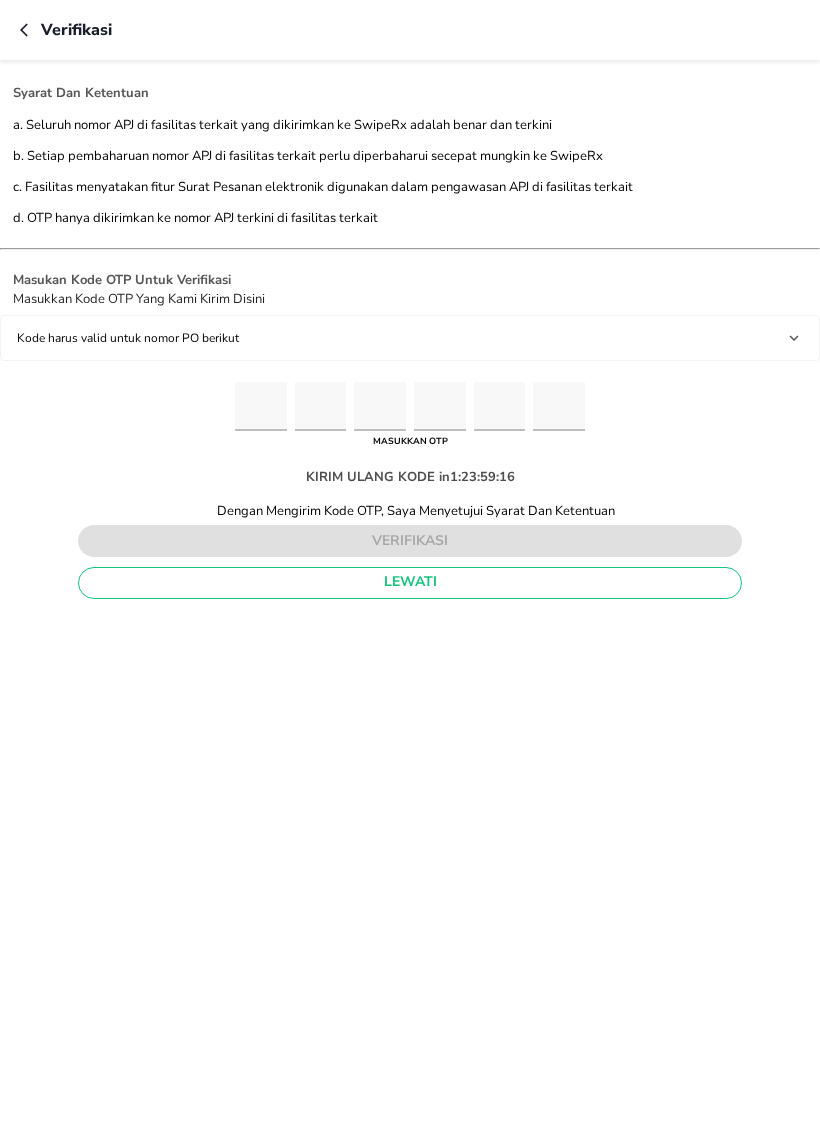 click 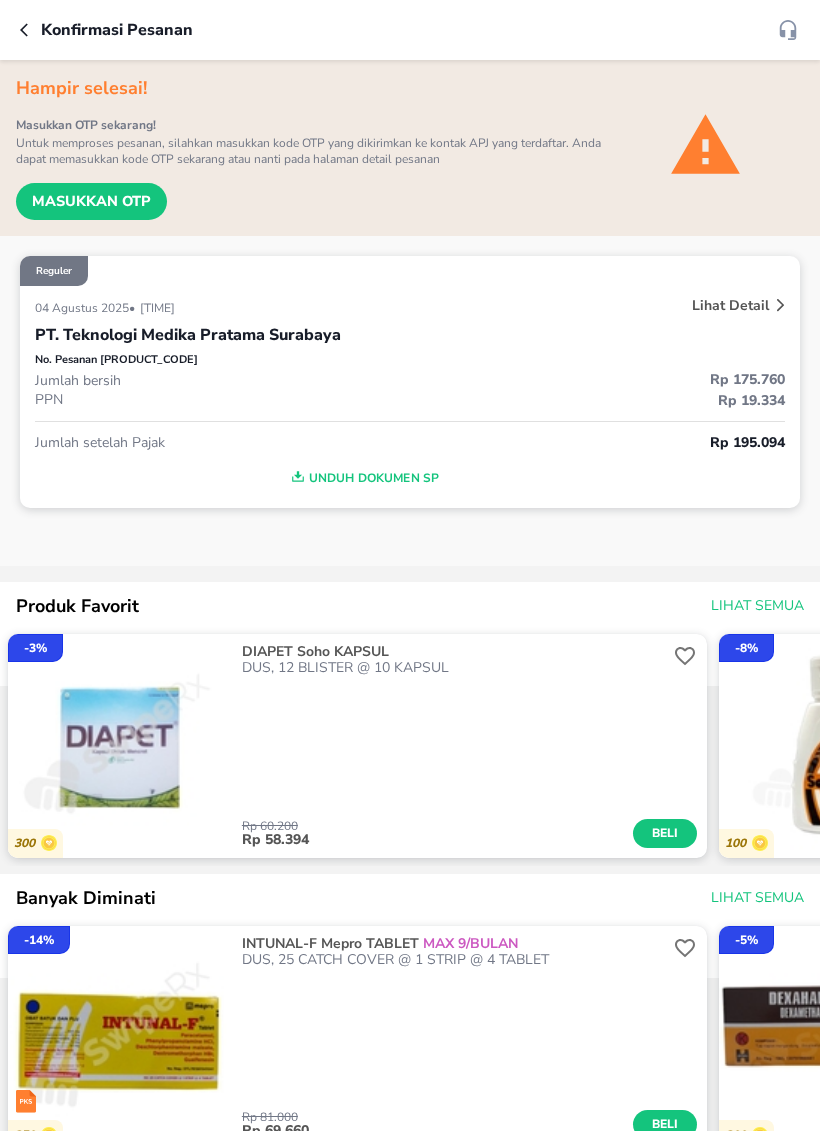 click on "Masukkan OTP" at bounding box center (91, 201) 